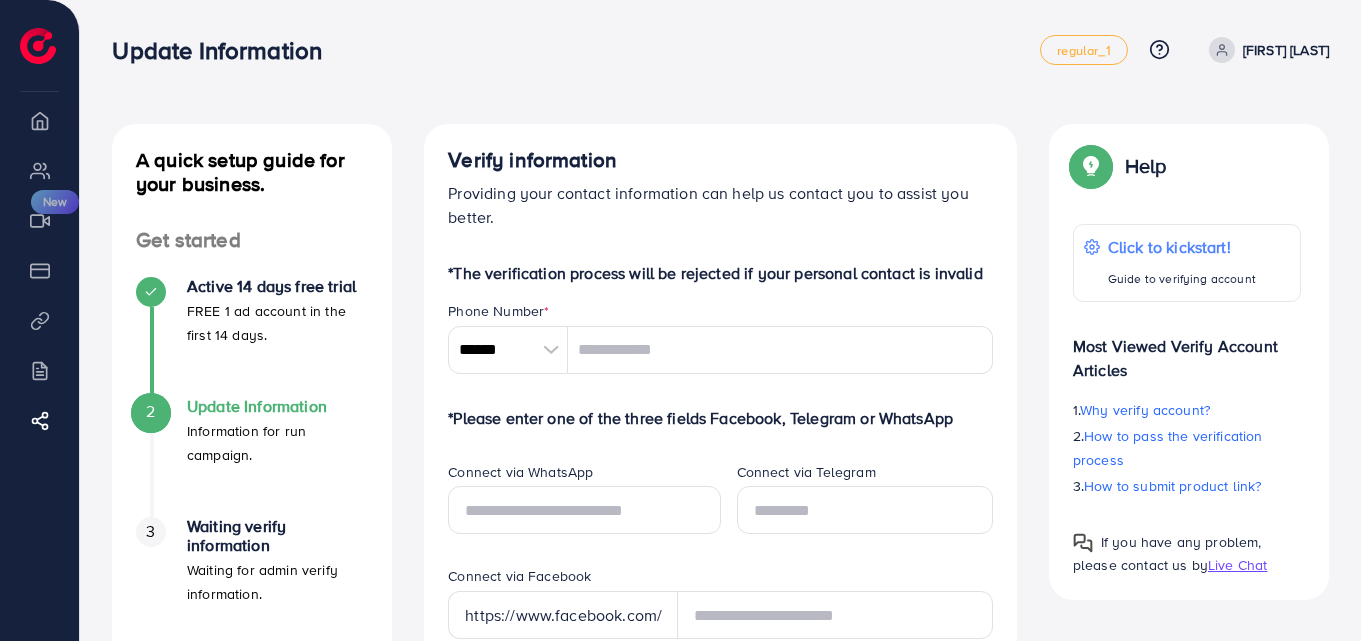 scroll, scrollTop: 0, scrollLeft: 0, axis: both 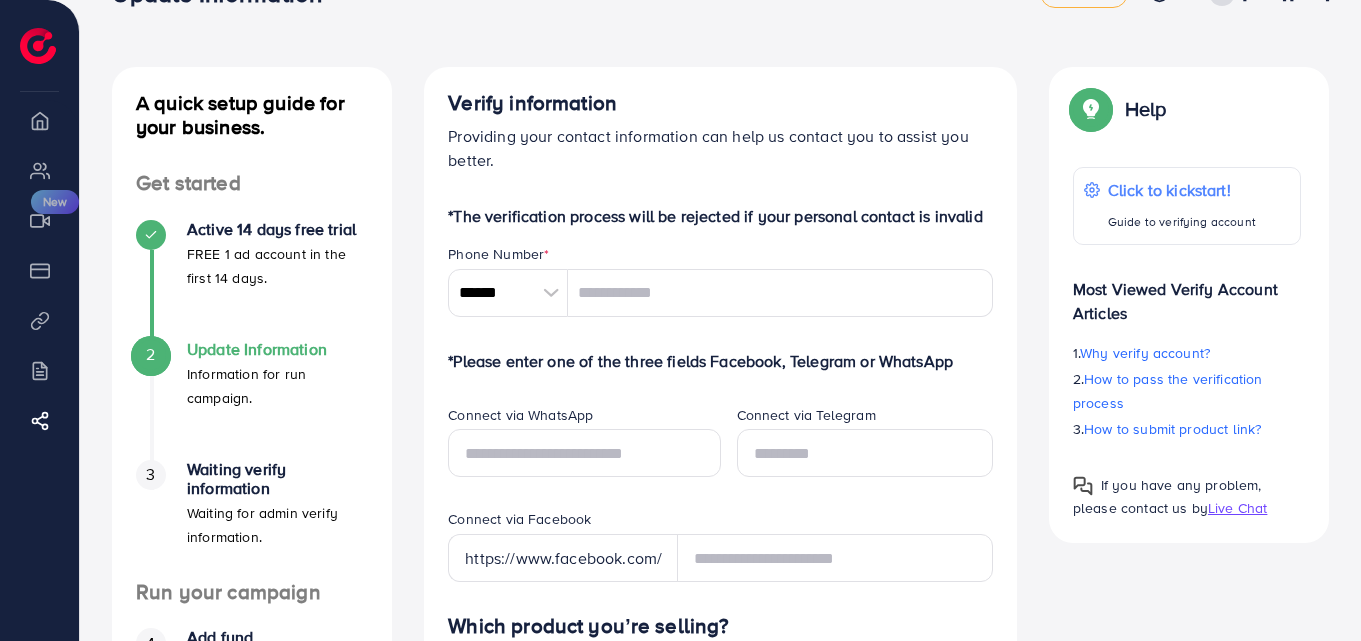 click at bounding box center [550, 293] 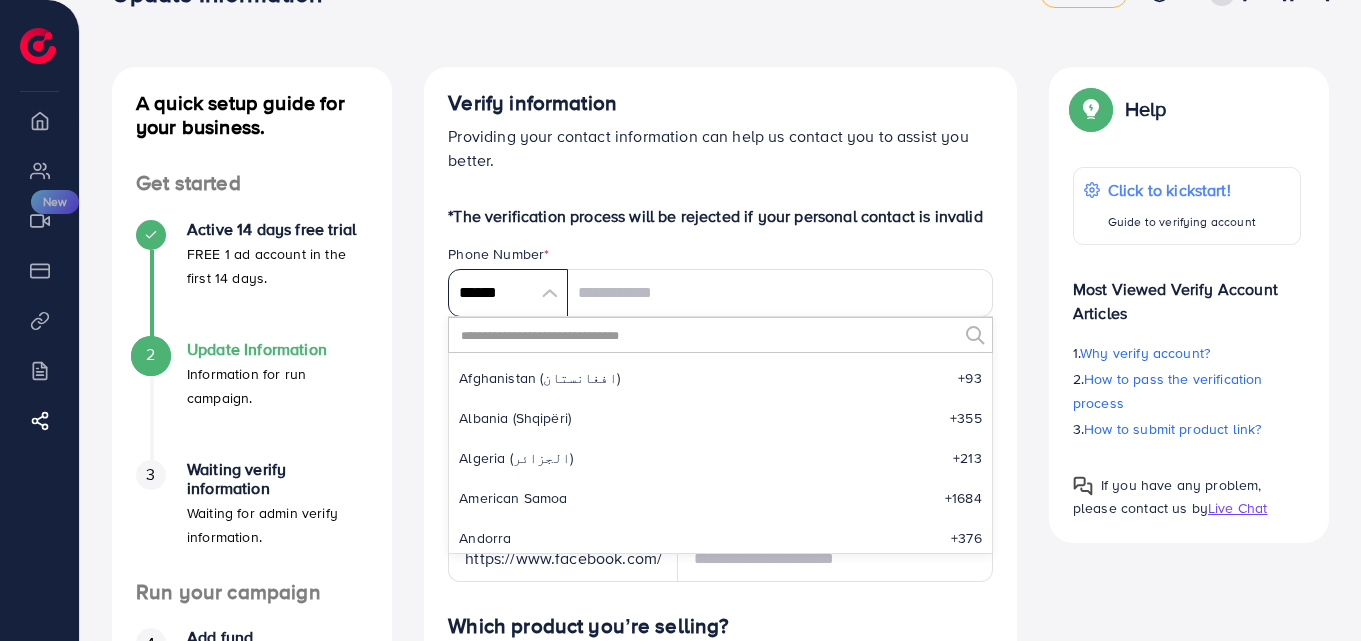 scroll, scrollTop: 9285, scrollLeft: 0, axis: vertical 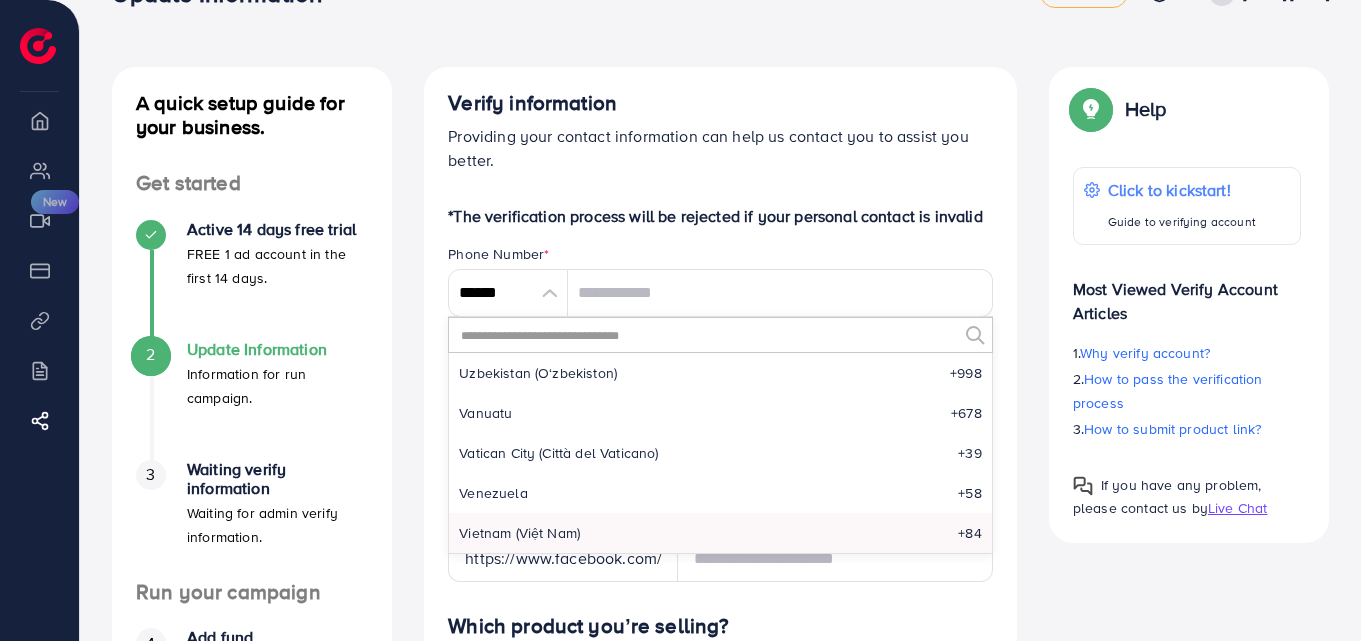 click at bounding box center (708, 335) 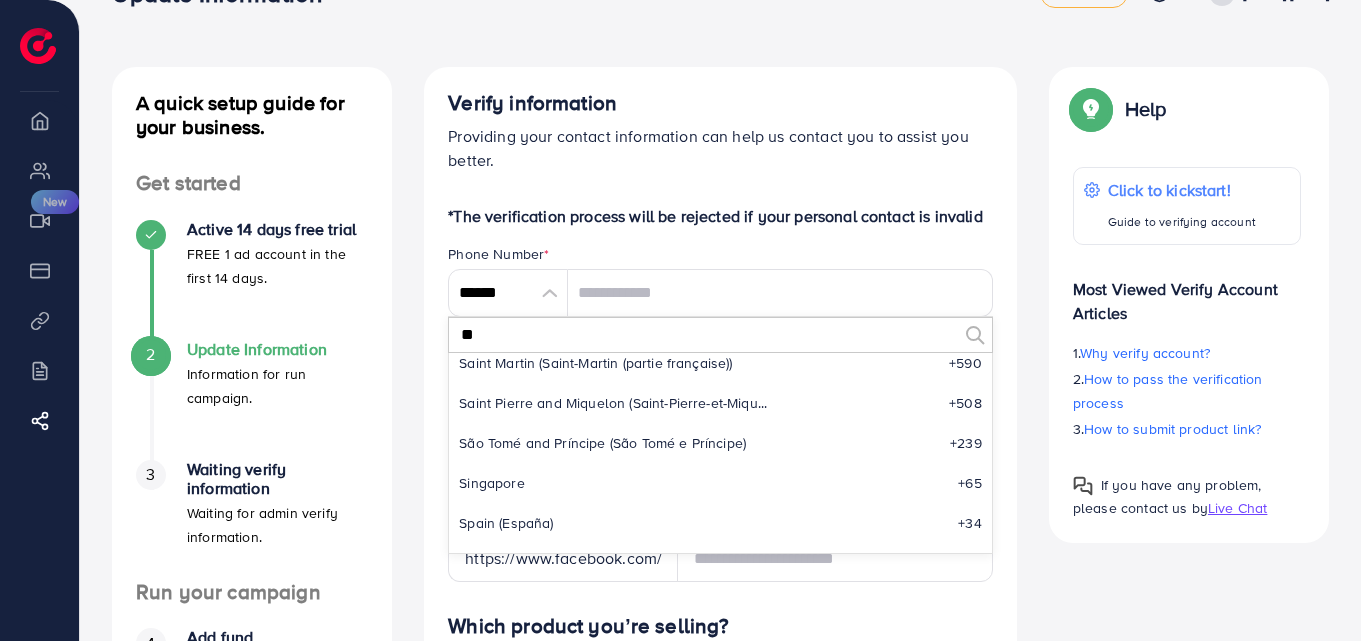 scroll, scrollTop: 0, scrollLeft: 0, axis: both 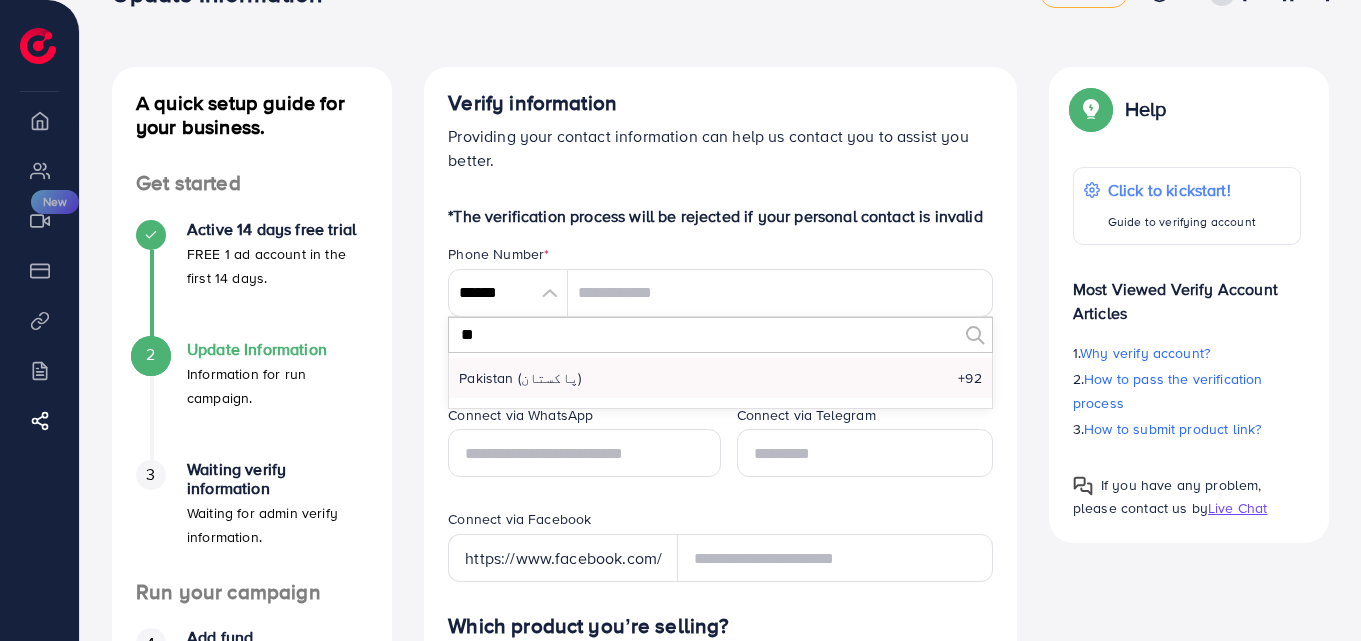 type on "**" 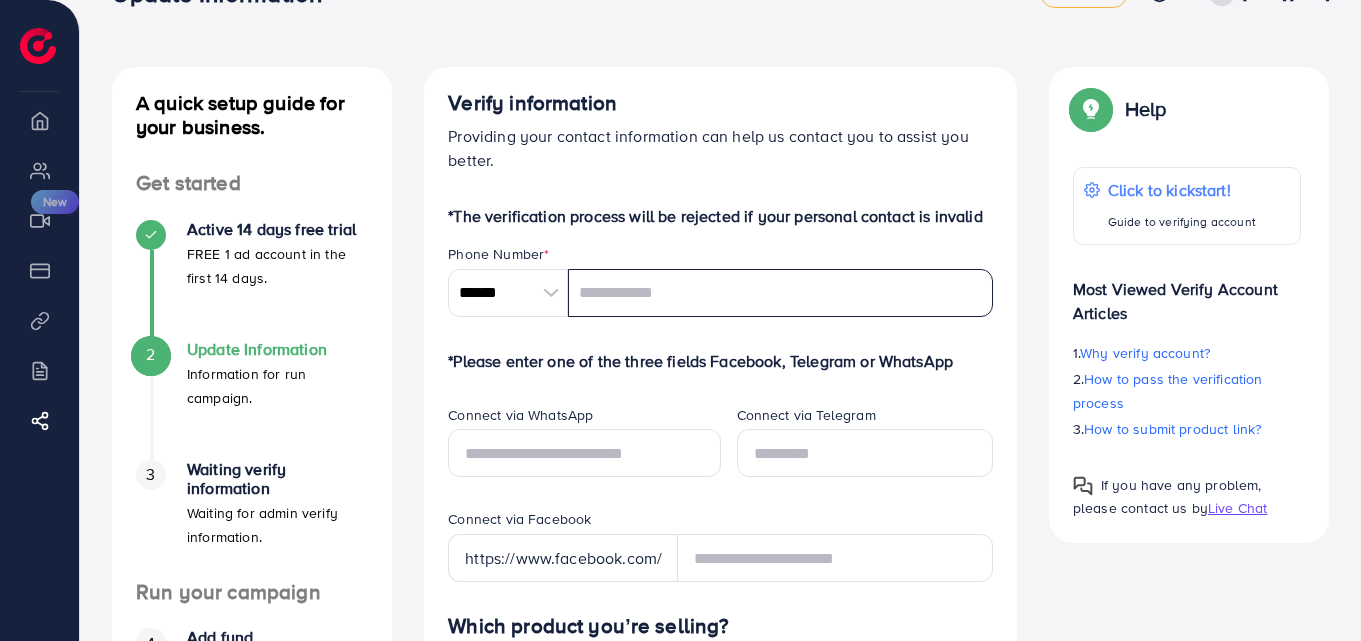 click at bounding box center (780, 293) 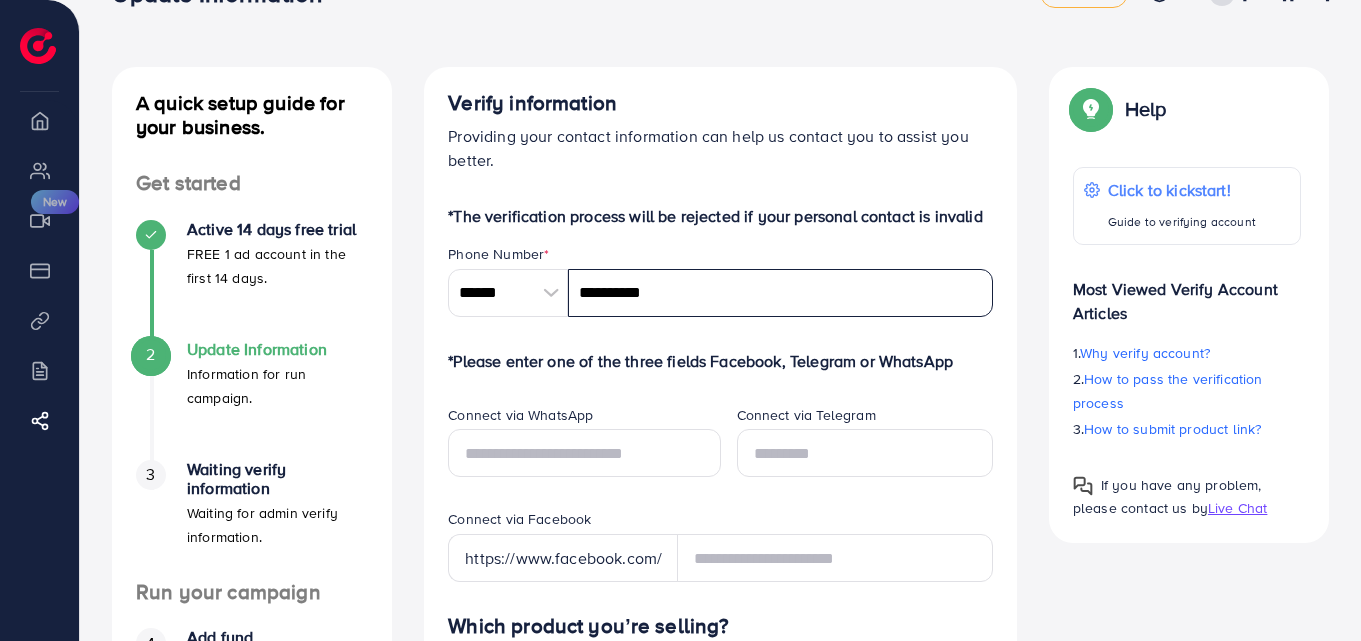 type on "**********" 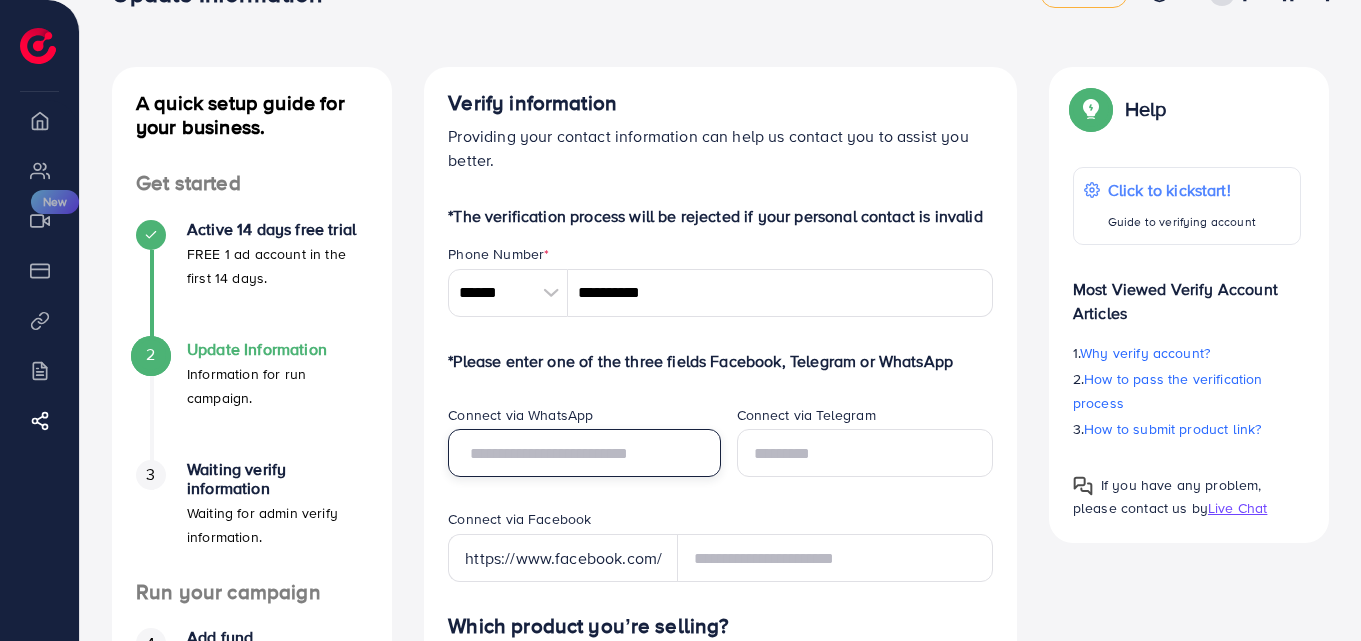 click at bounding box center (584, 453) 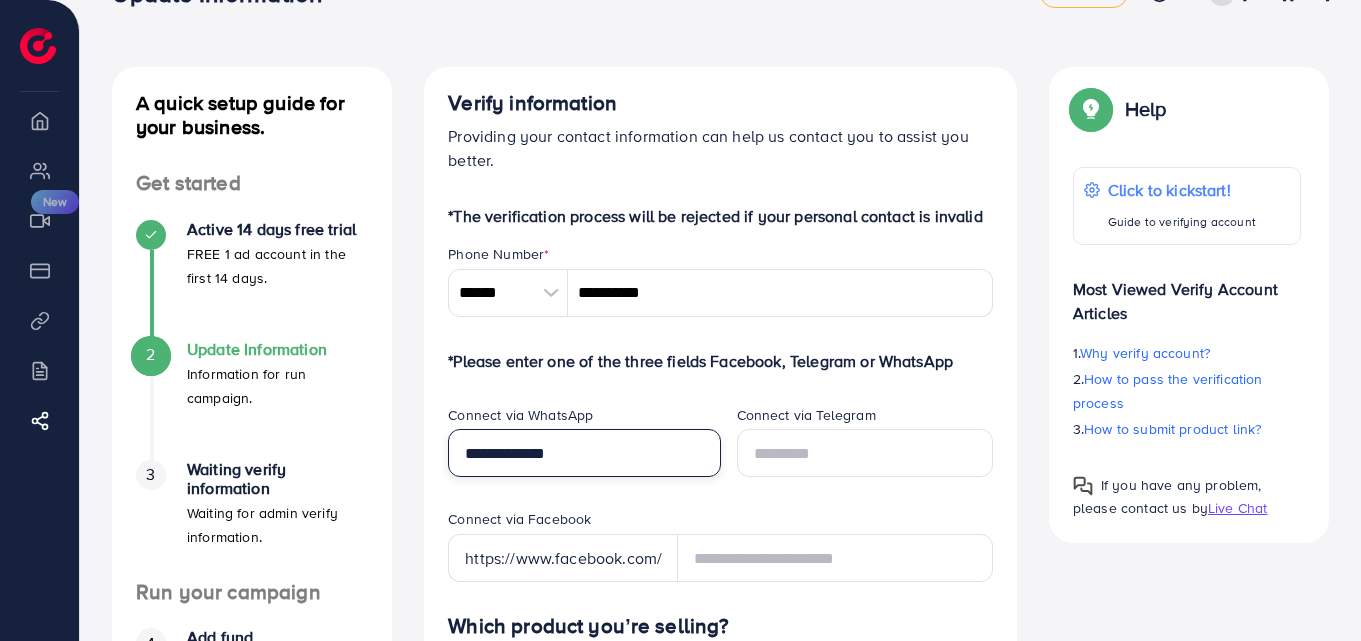 type on "**********" 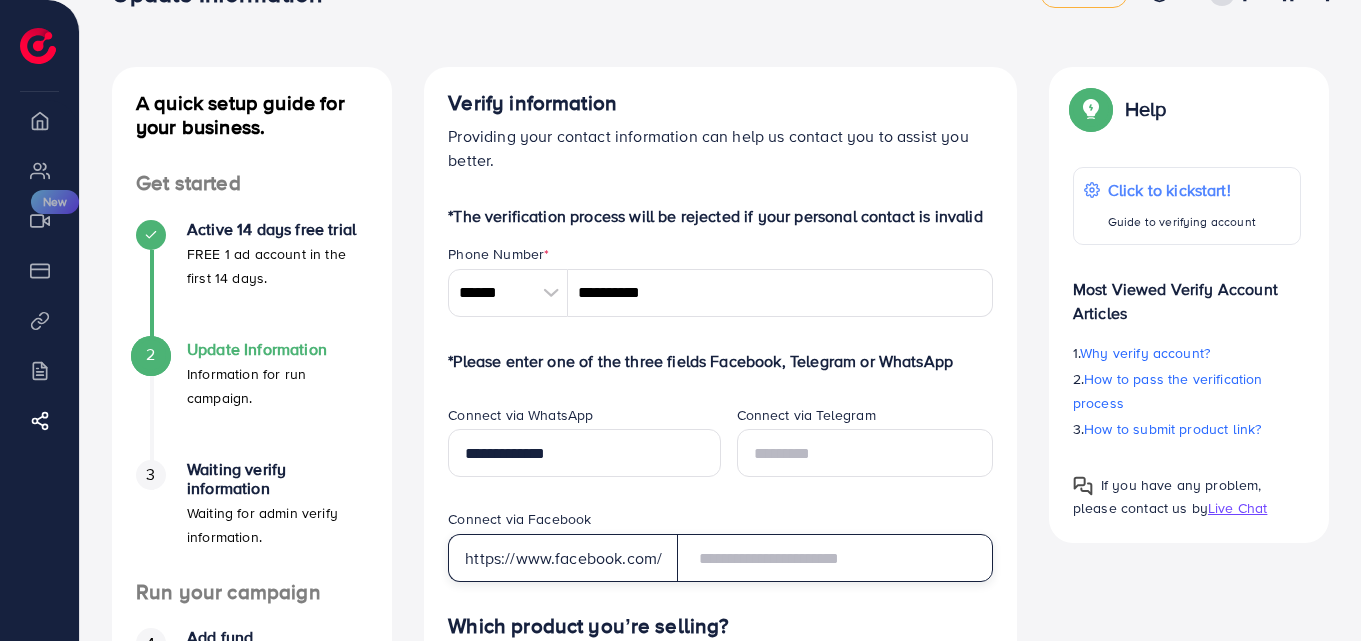 click at bounding box center [835, 558] 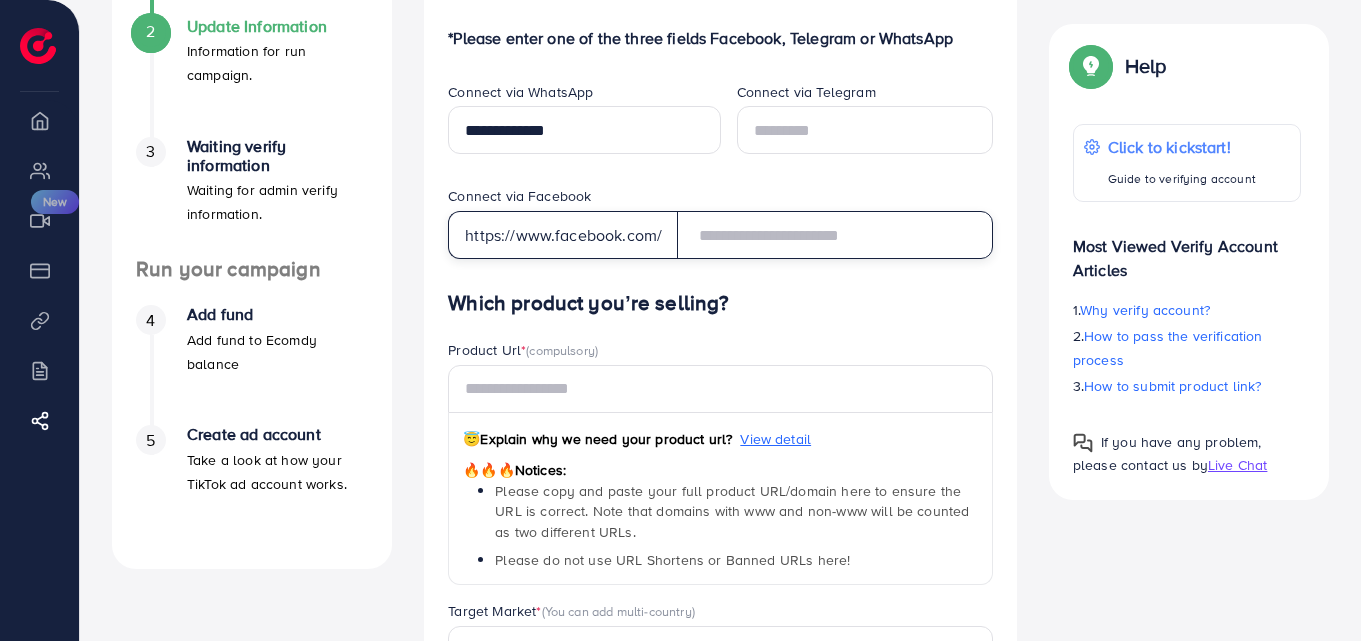 scroll, scrollTop: 430, scrollLeft: 0, axis: vertical 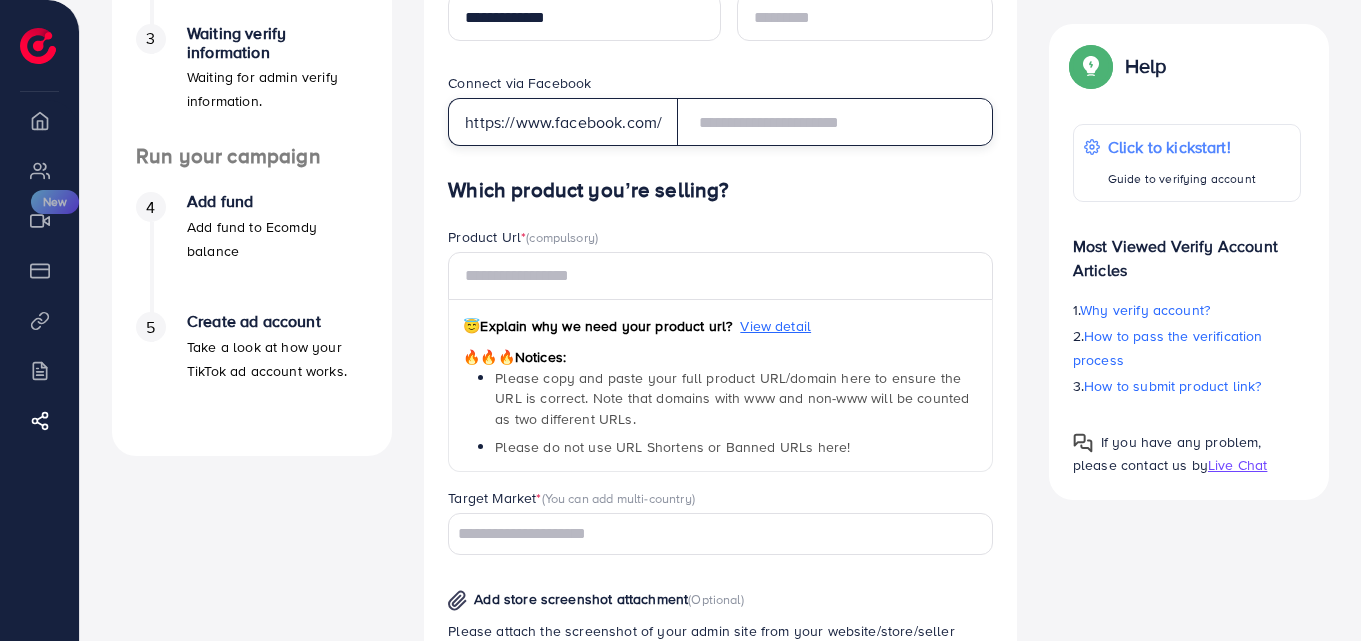 click at bounding box center (835, 122) 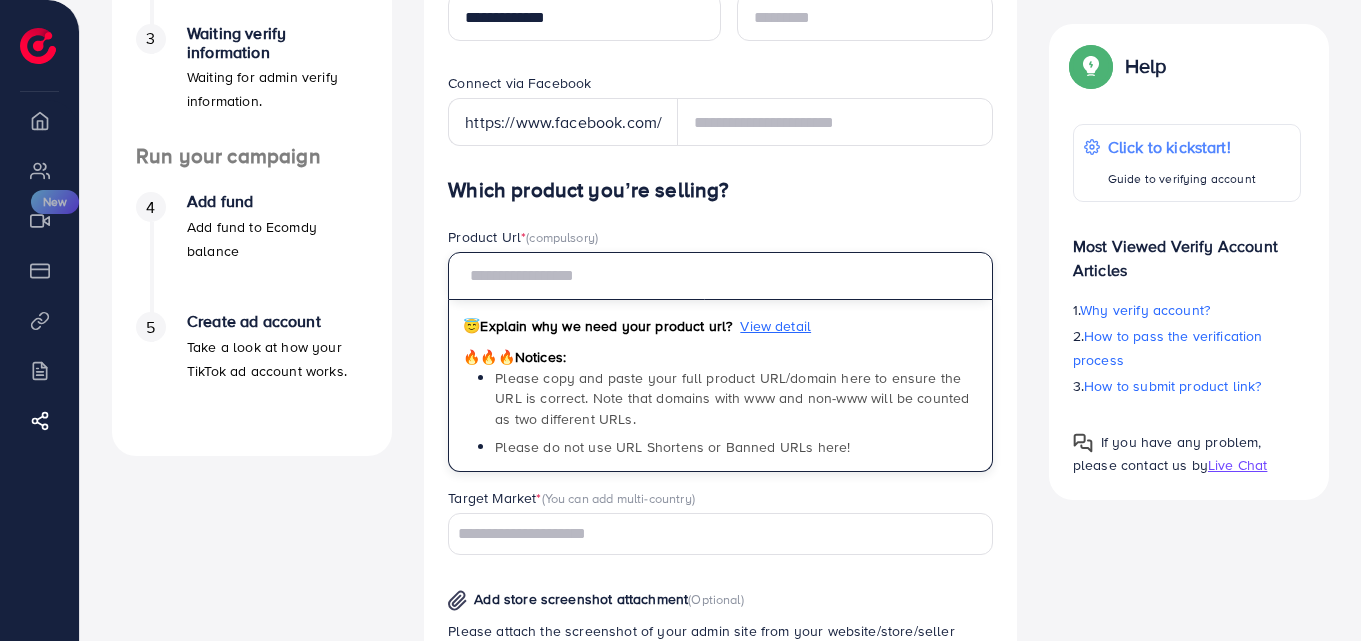click at bounding box center [720, 276] 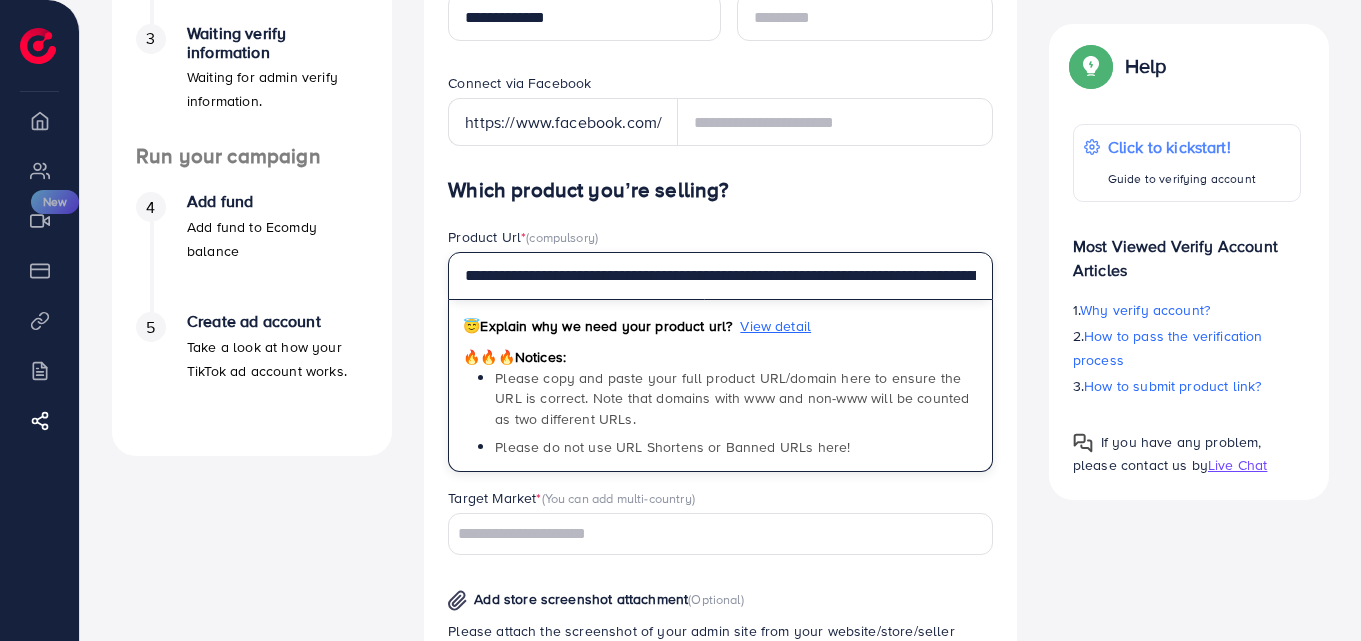 scroll, scrollTop: 0, scrollLeft: 189, axis: horizontal 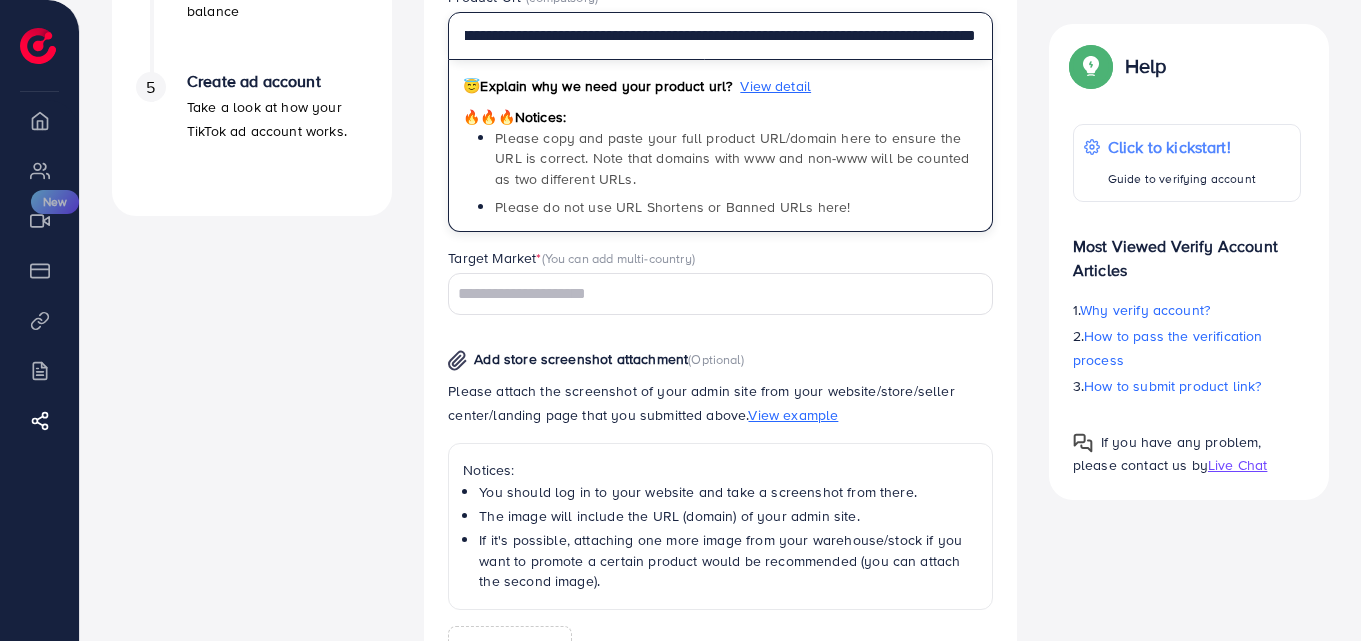 type on "**********" 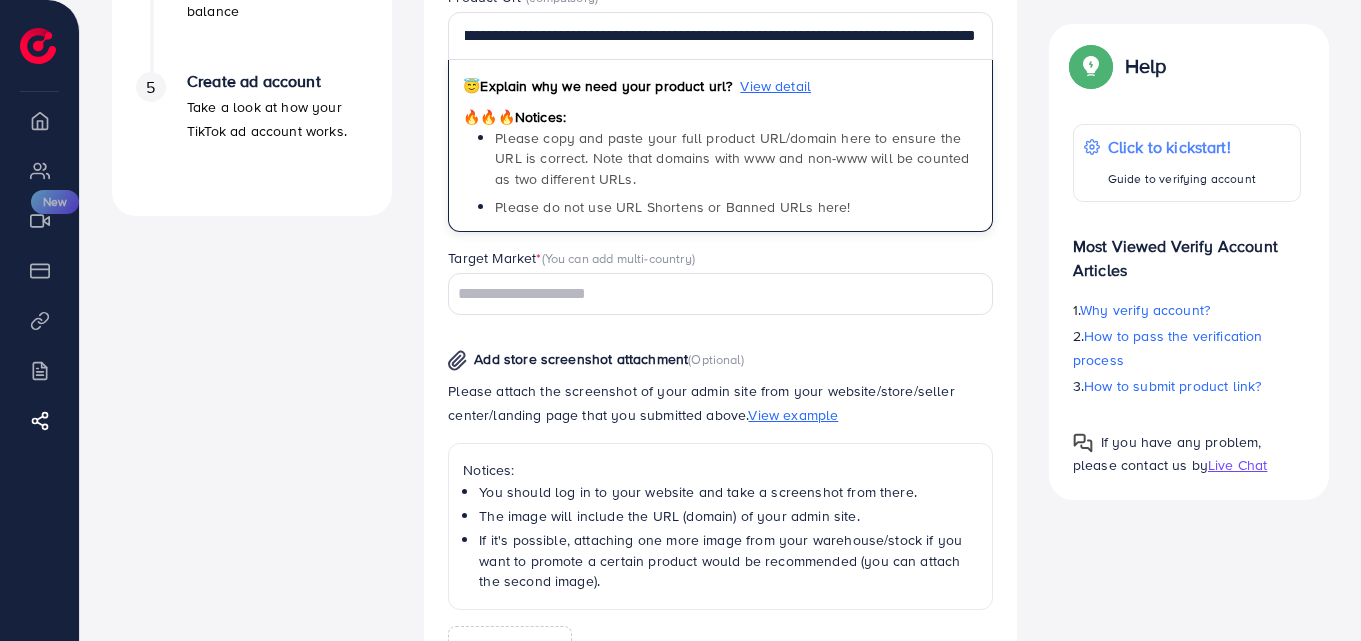 scroll, scrollTop: 0, scrollLeft: 0, axis: both 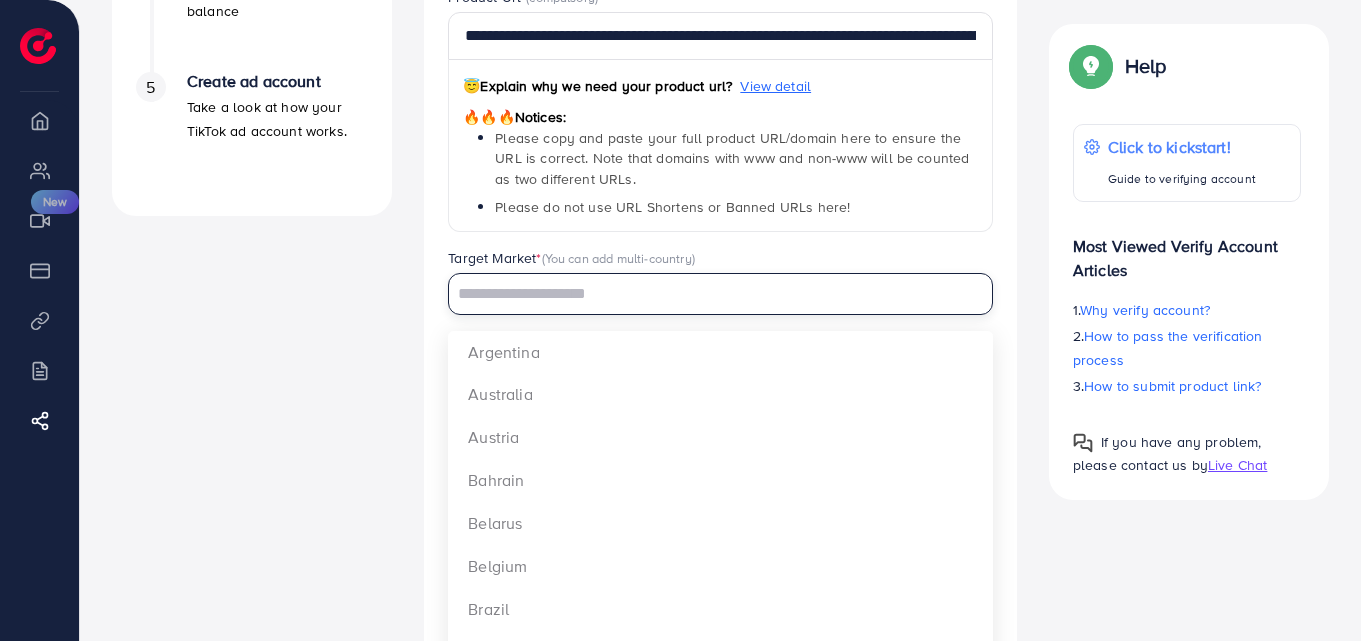 click at bounding box center [709, 294] 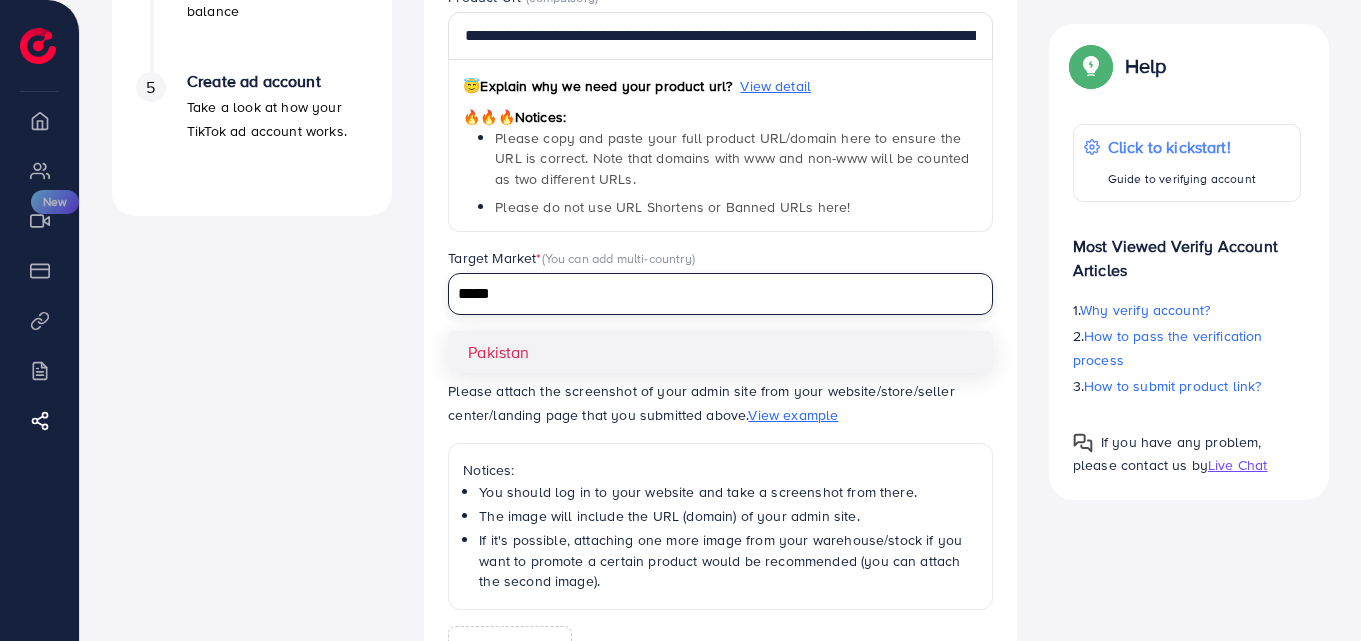 type on "*****" 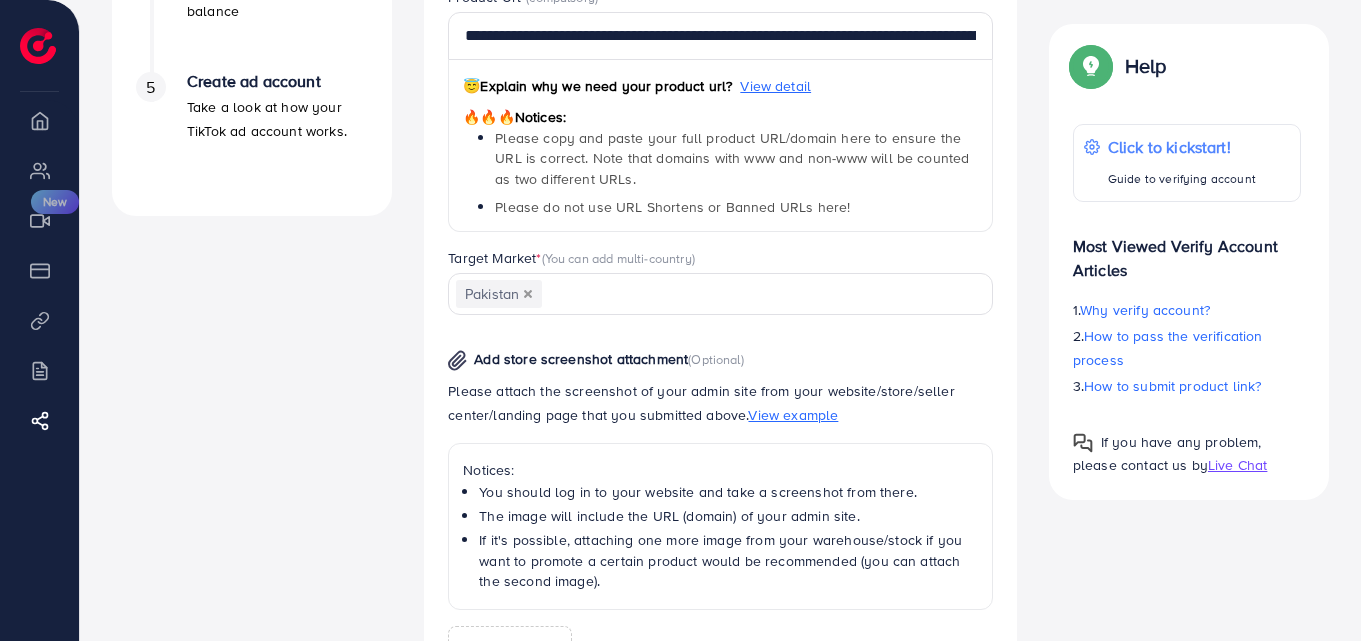 click on "Add store screenshot attachment" at bounding box center (581, 359) 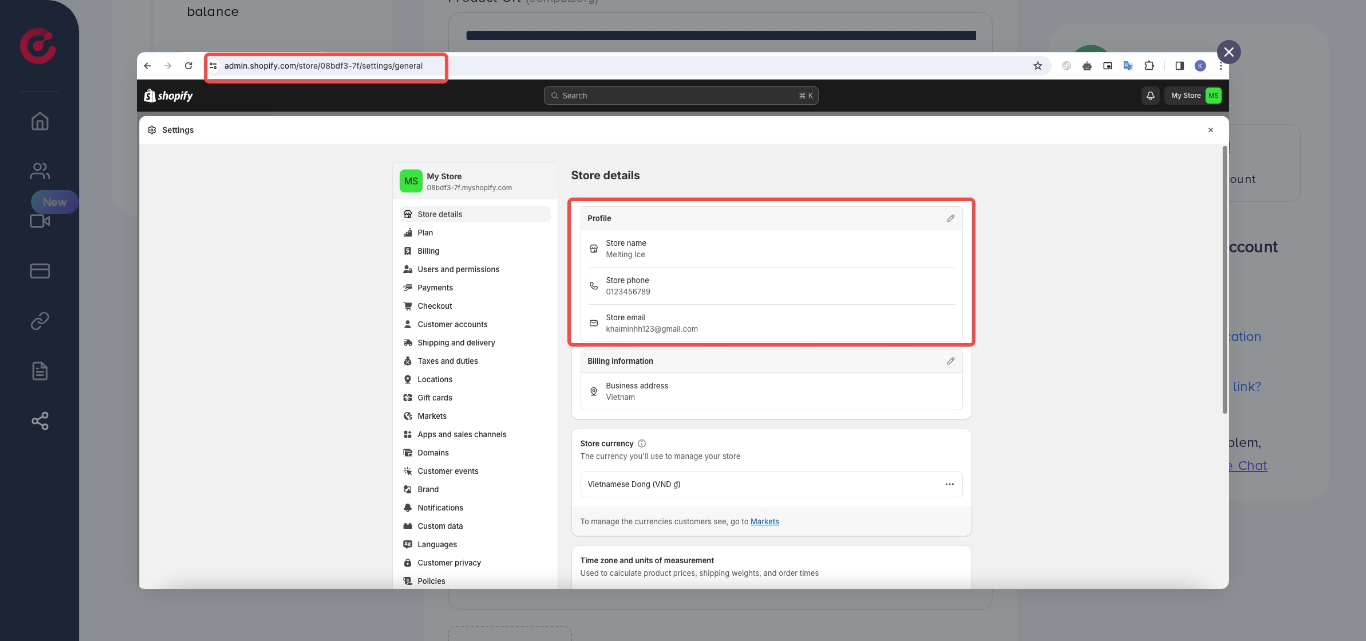 click 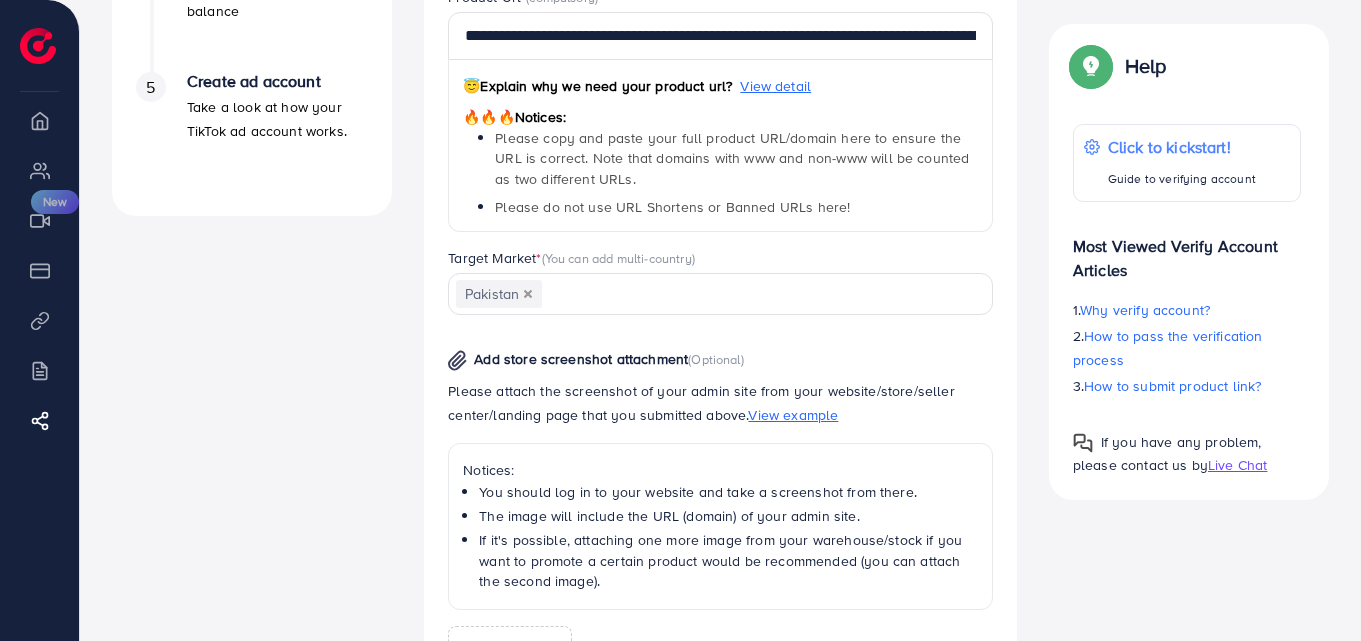 click on "View example" at bounding box center (793, 415) 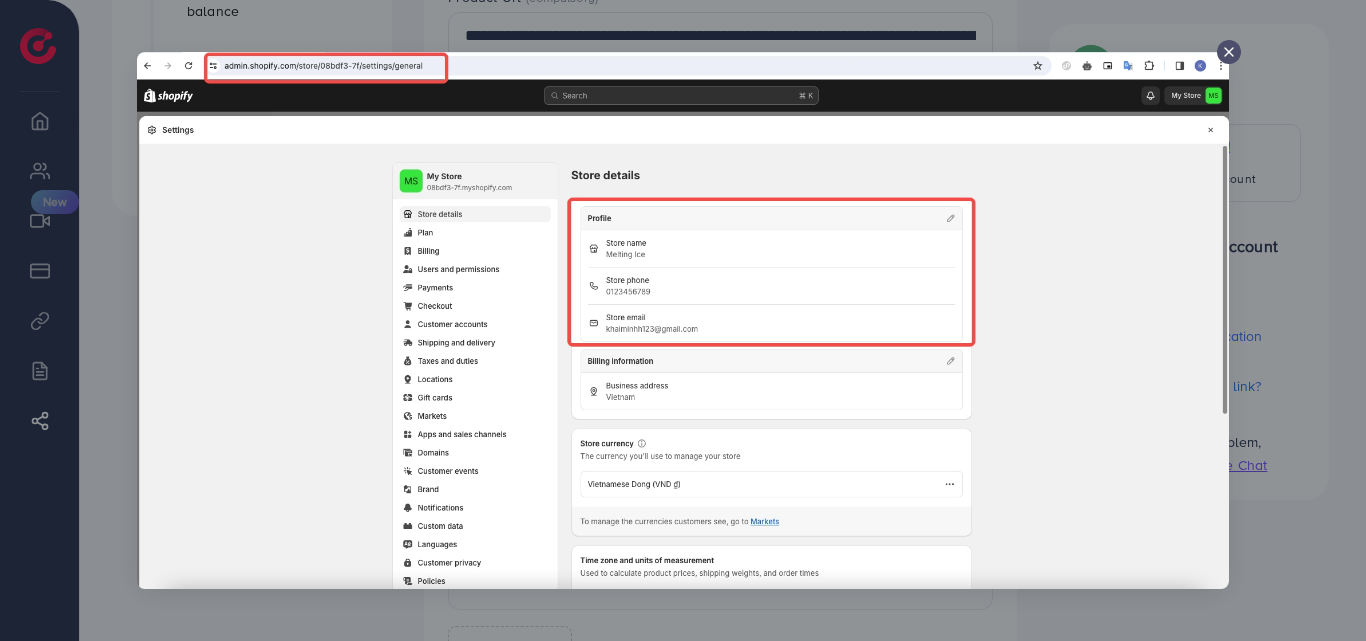 click 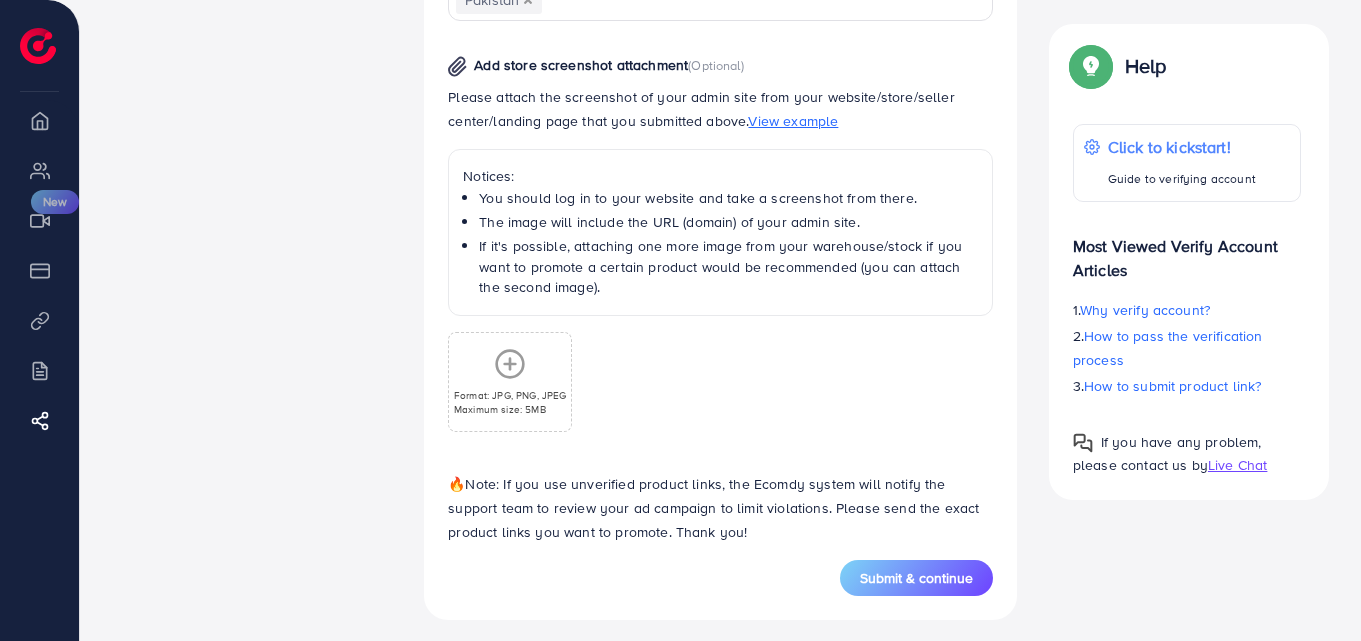 scroll, scrollTop: 1038, scrollLeft: 0, axis: vertical 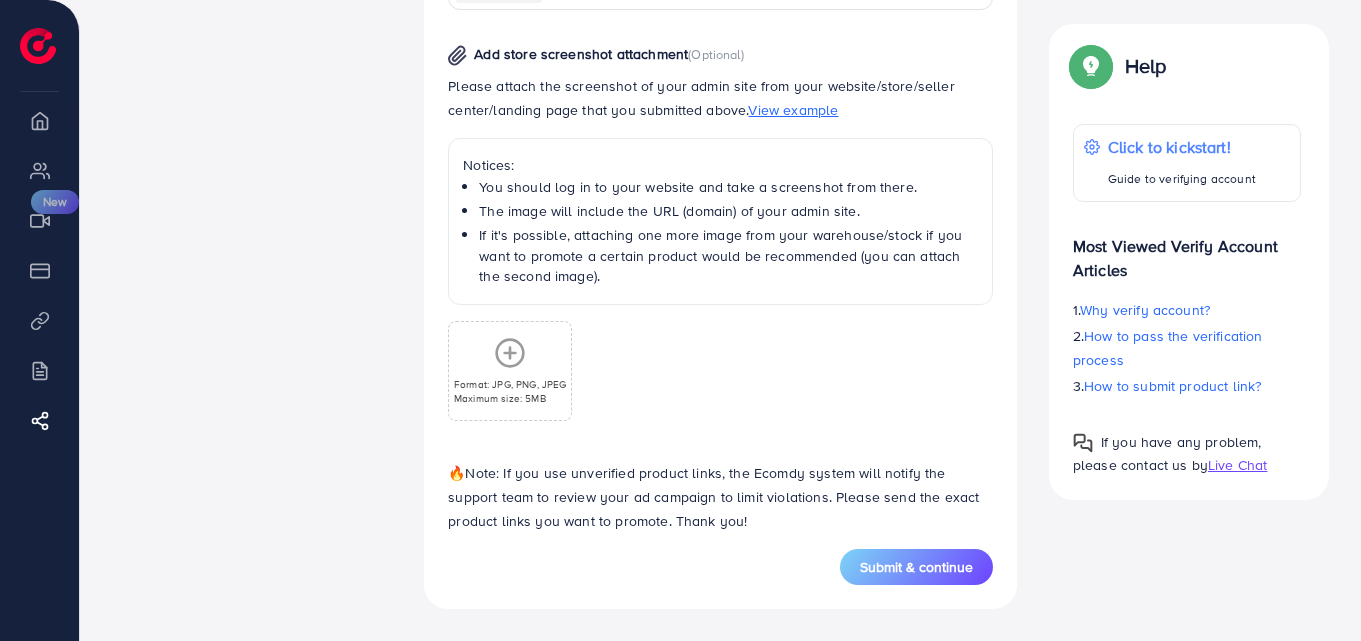 click 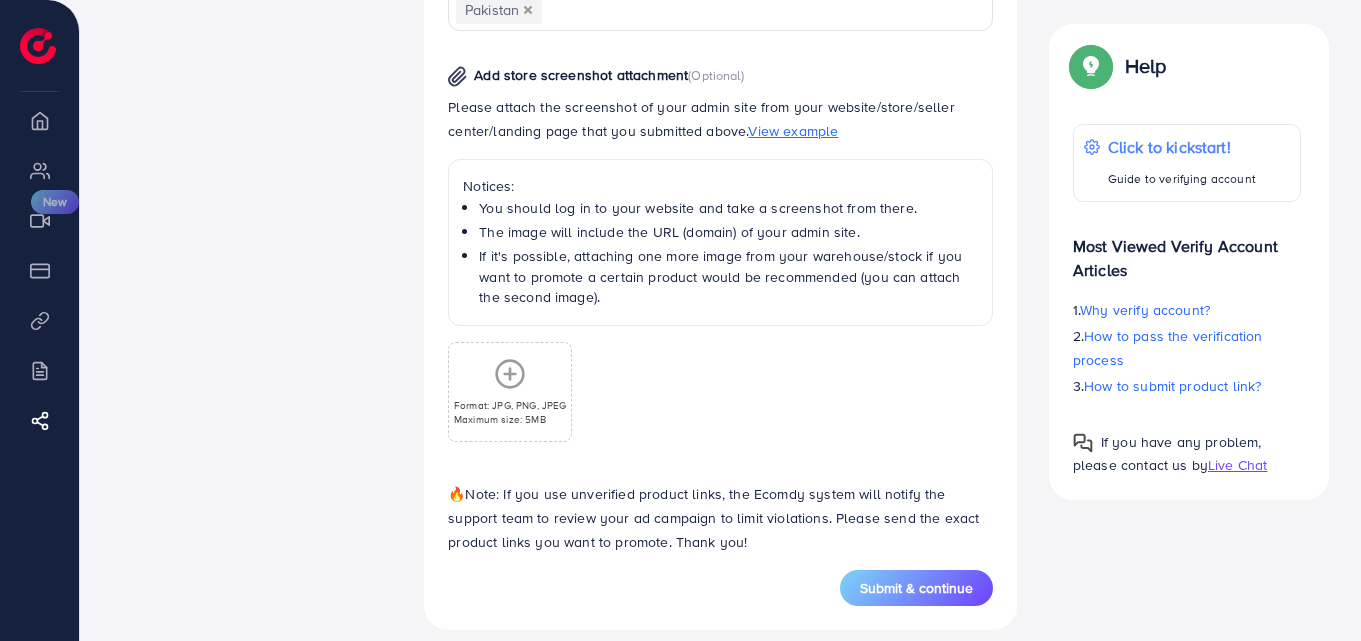 scroll, scrollTop: 1038, scrollLeft: 0, axis: vertical 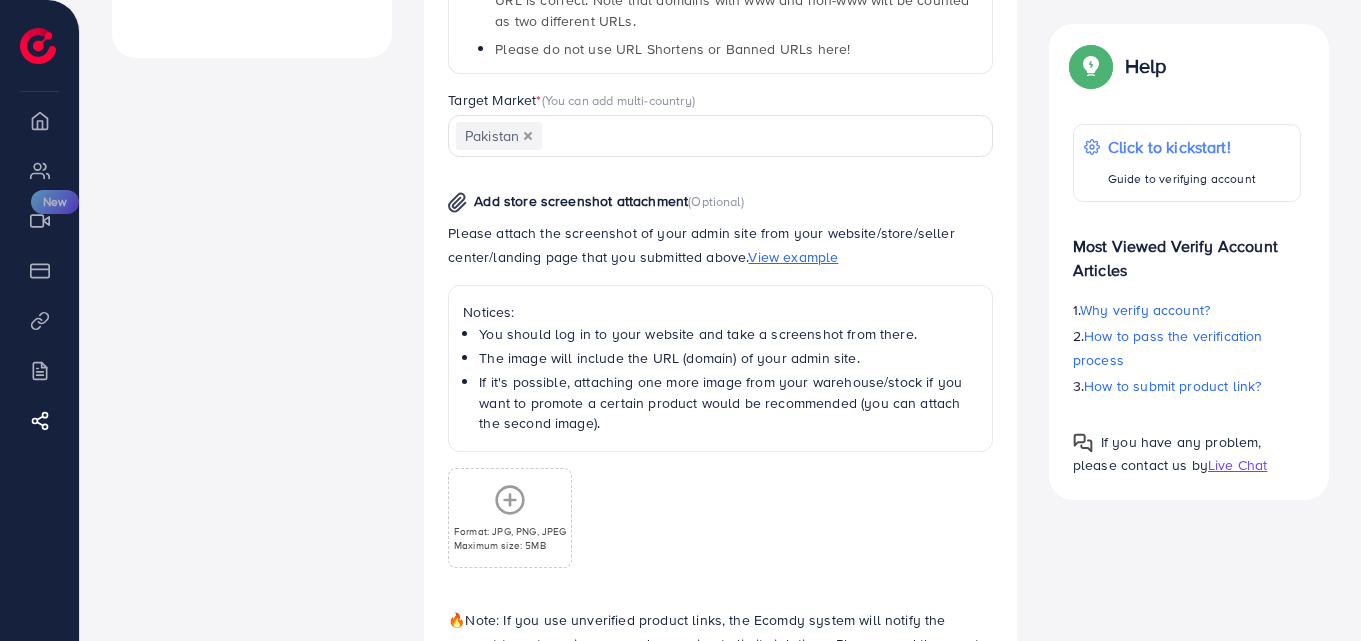 click 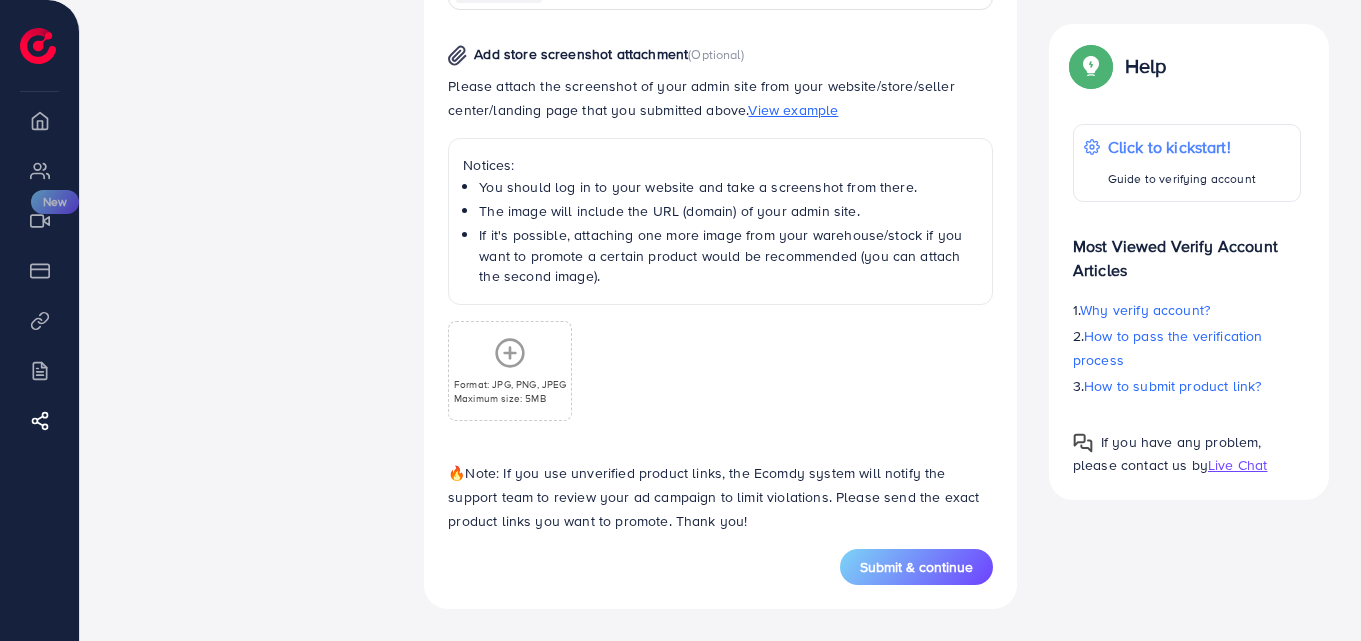 click 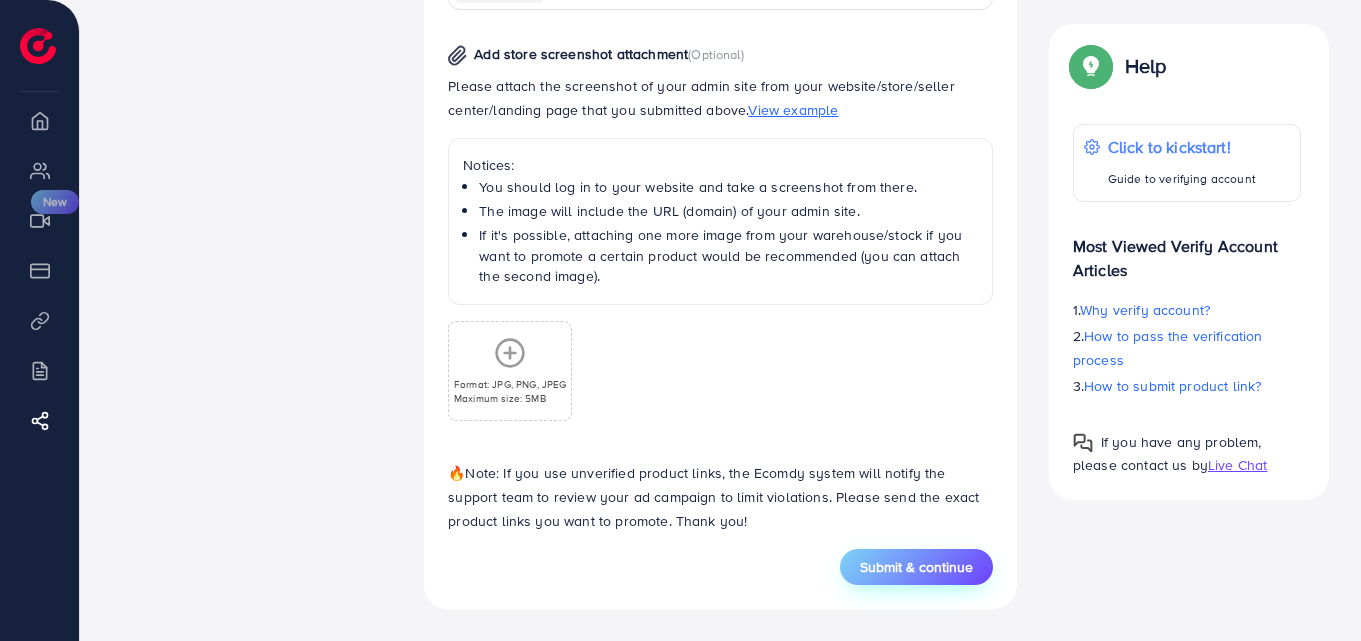 click on "Submit & continue" at bounding box center (916, 567) 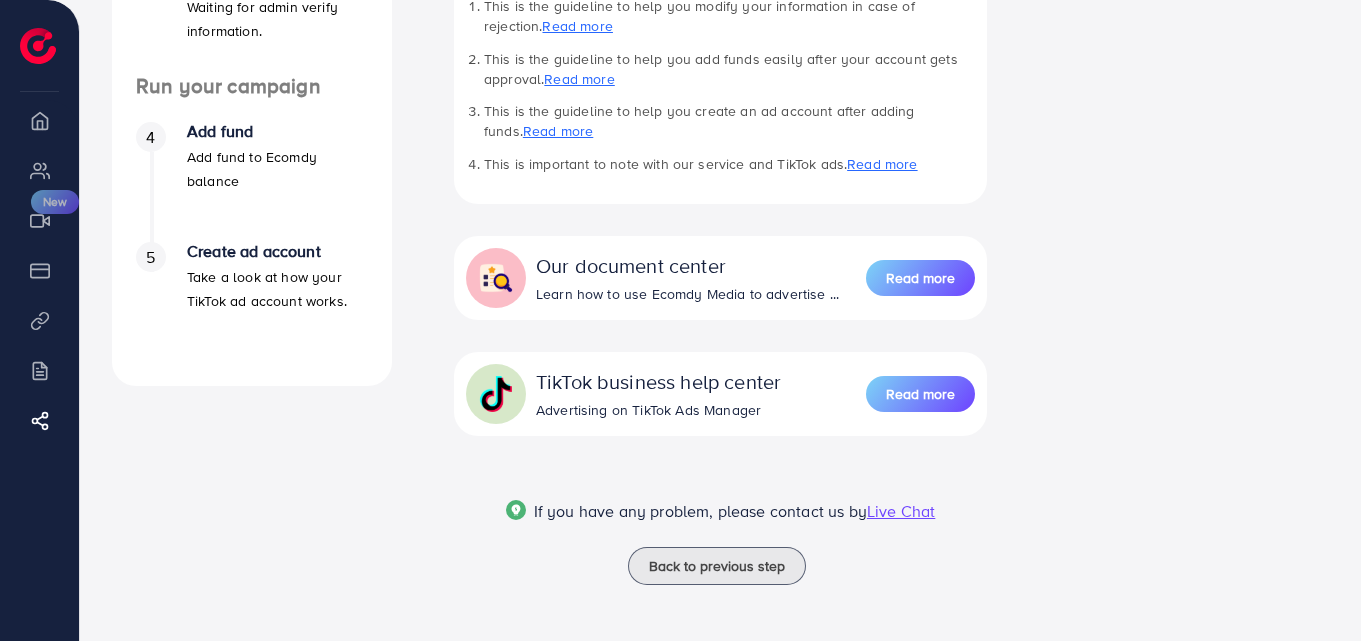 scroll, scrollTop: 0, scrollLeft: 0, axis: both 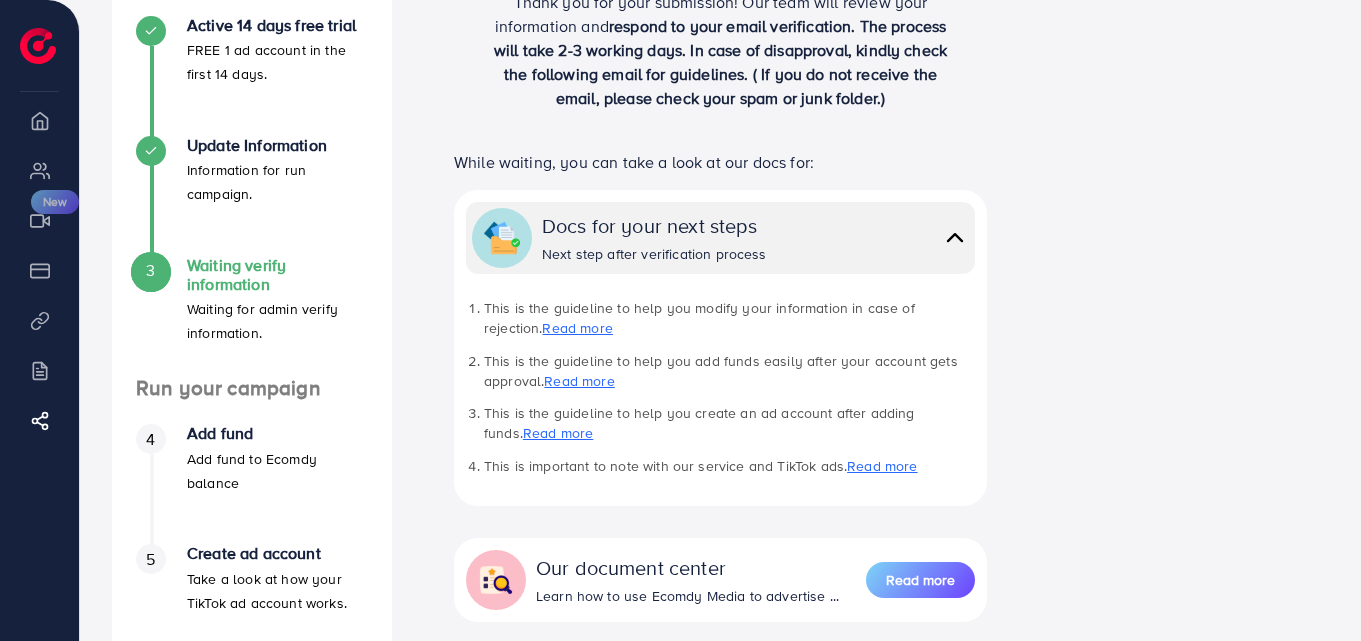 click on "Read more" at bounding box center [577, 328] 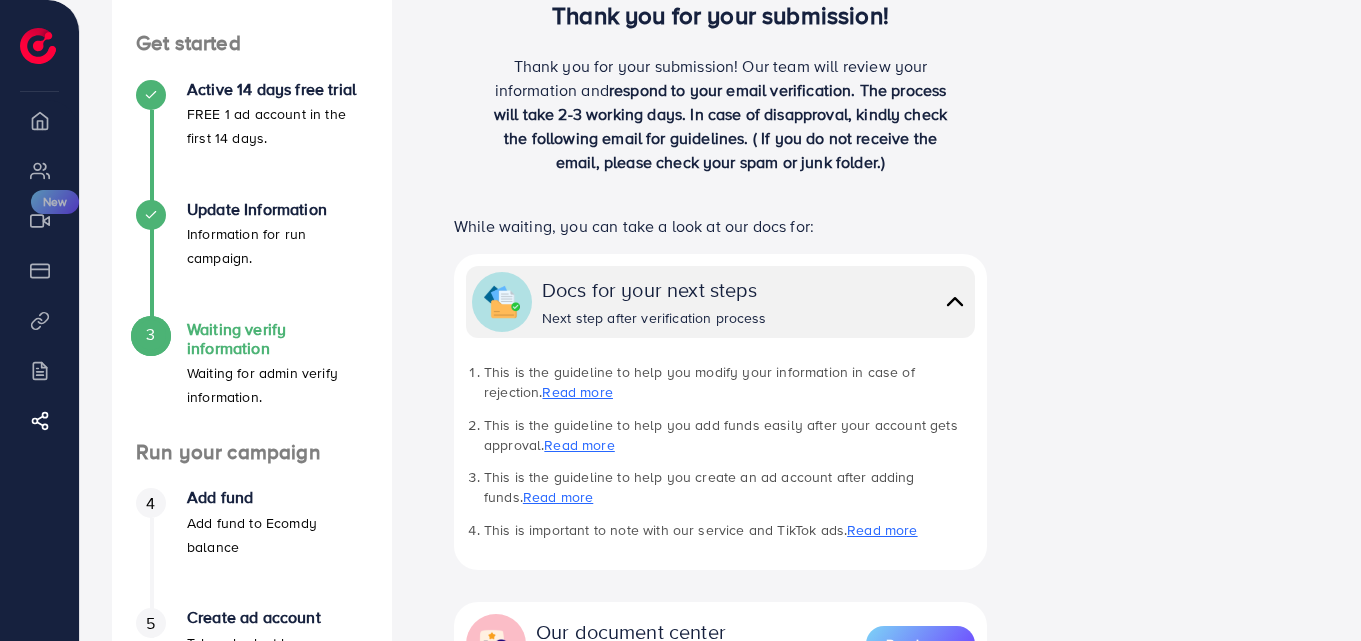scroll, scrollTop: 199, scrollLeft: 0, axis: vertical 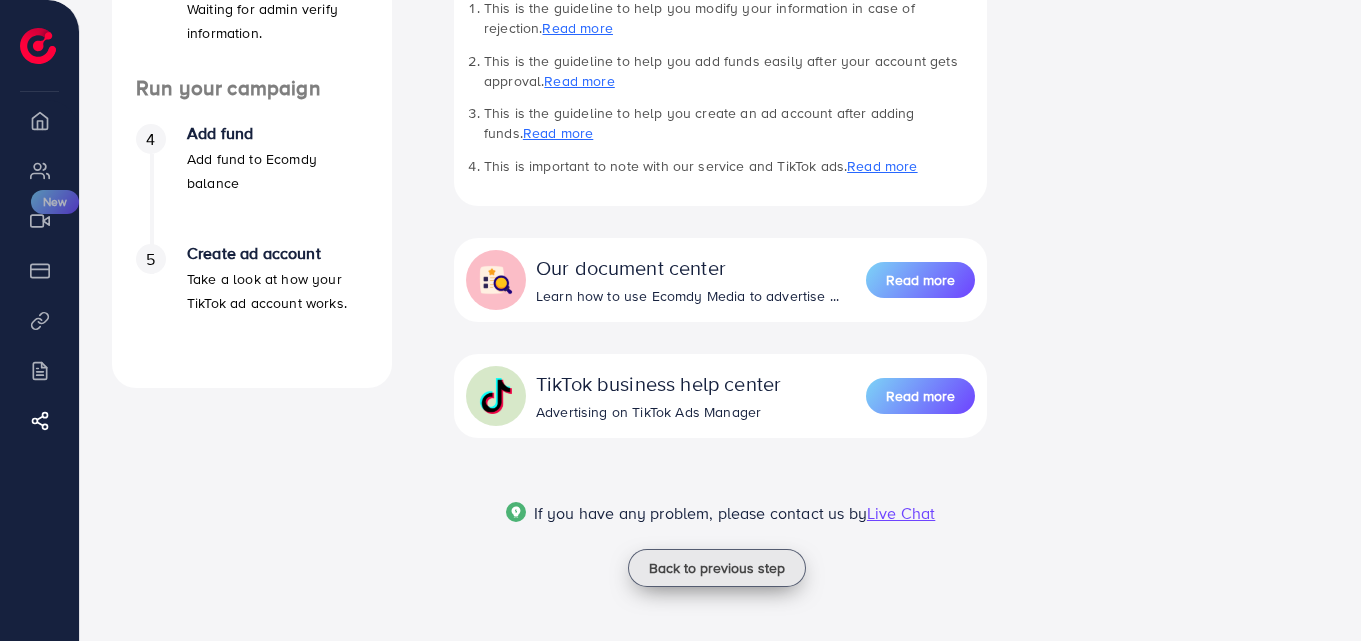 click on "Back to previous step" at bounding box center (717, 568) 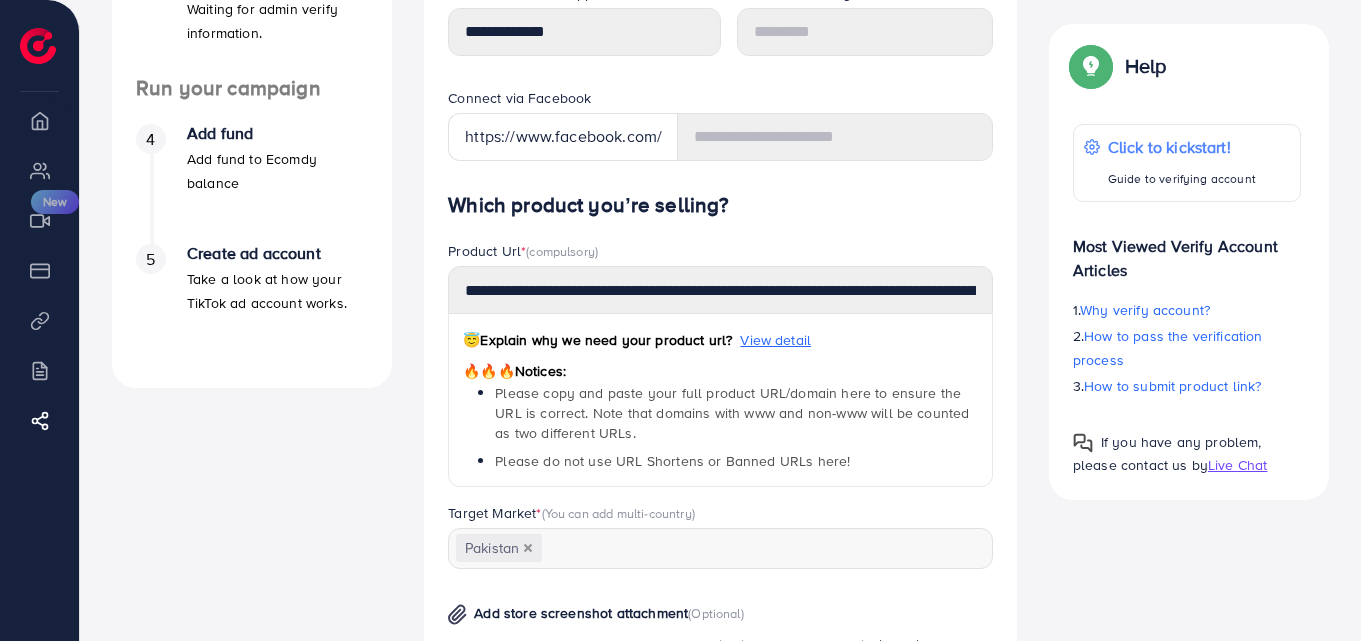 scroll, scrollTop: 0, scrollLeft: 0, axis: both 